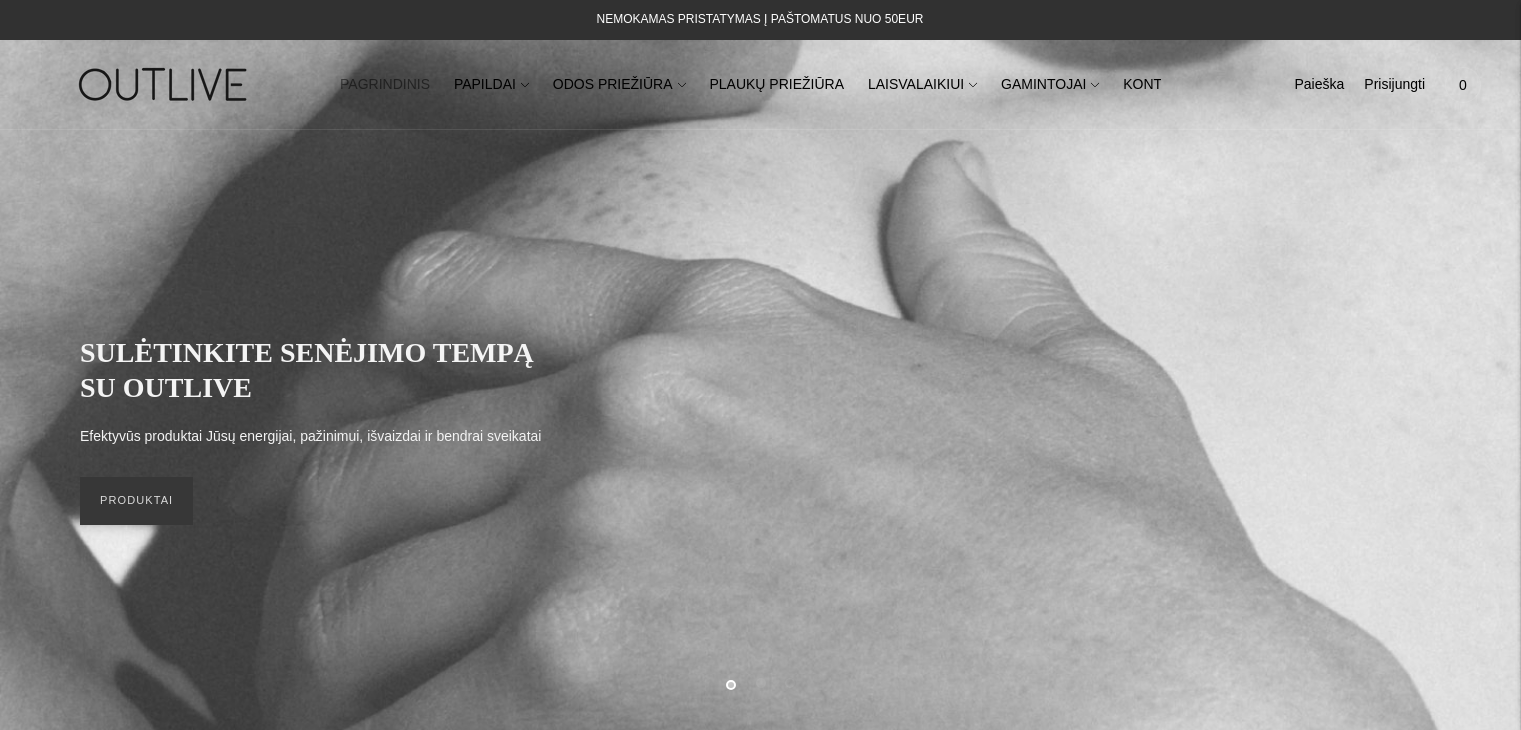 scroll, scrollTop: 0, scrollLeft: 0, axis: both 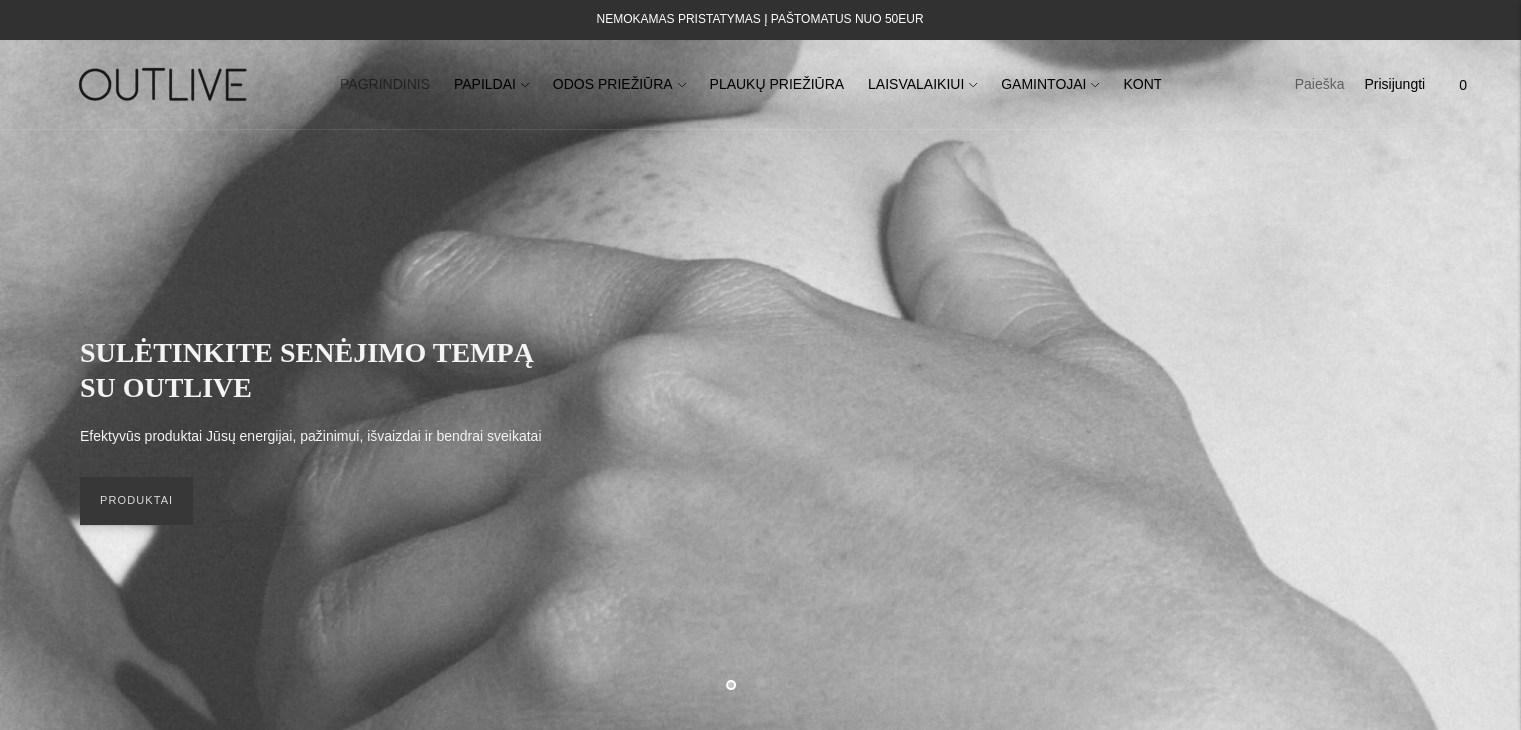 click on "Paieška" 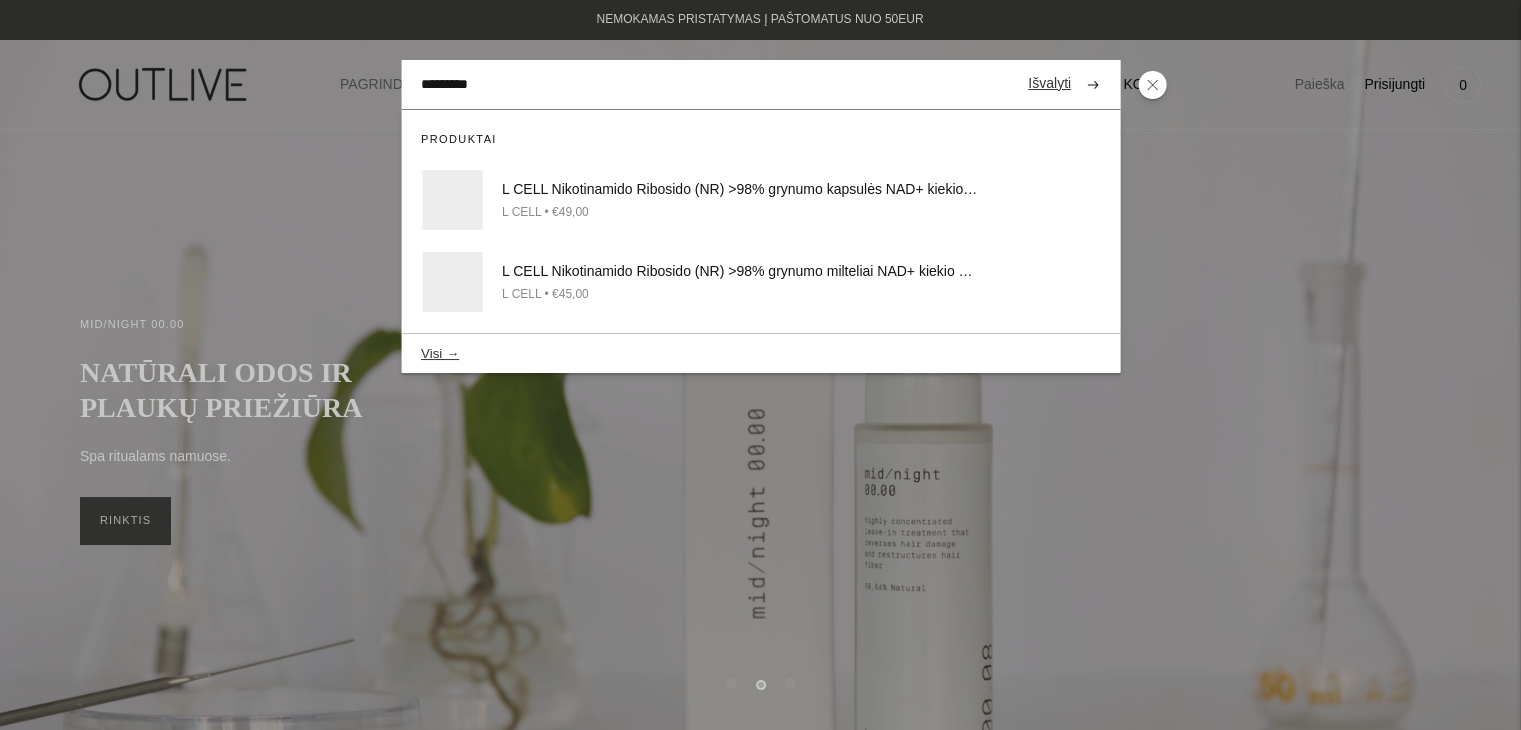 type on "*********" 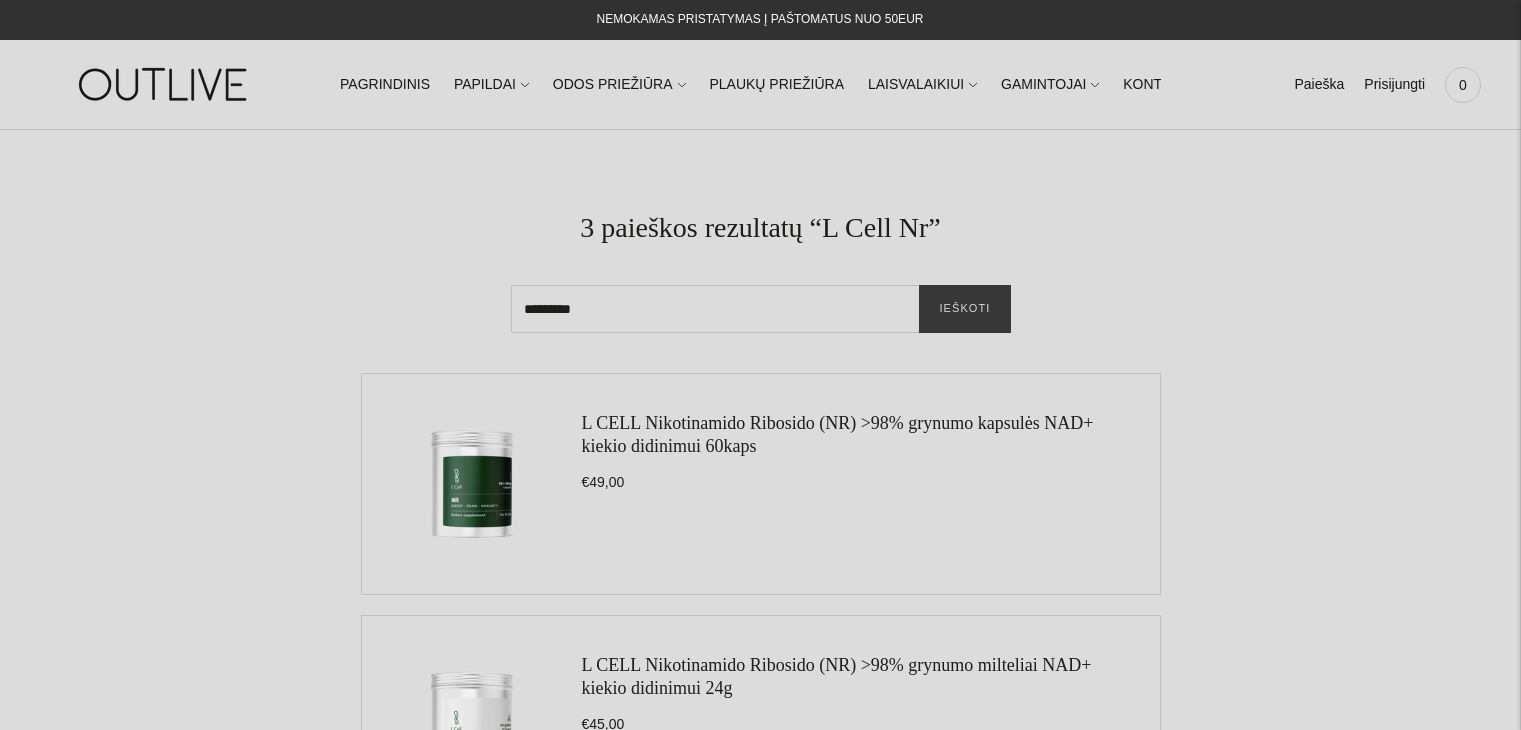 scroll, scrollTop: 0, scrollLeft: 0, axis: both 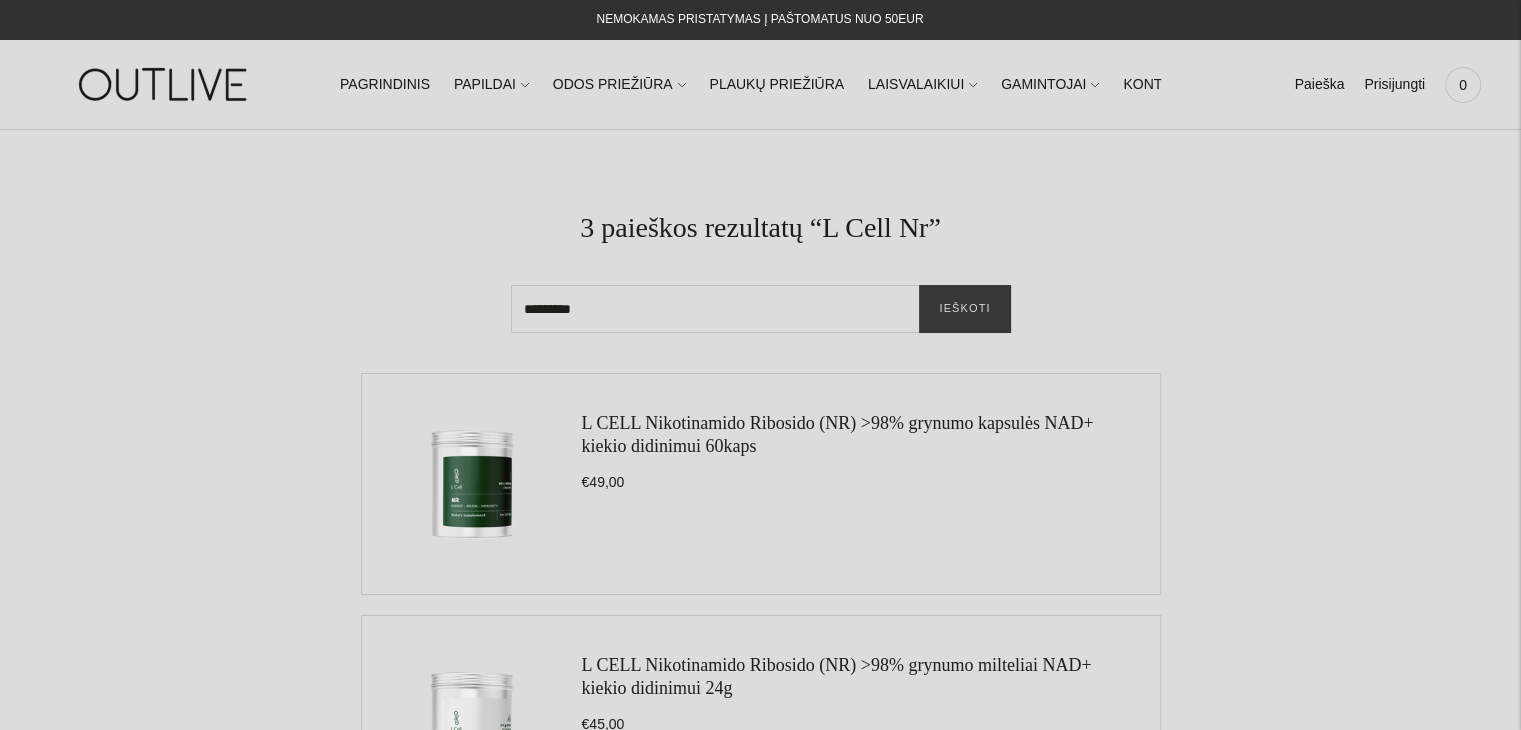 click on "L CELL Nikotinamido Ribosido (NR) >98% grynumo kapsulės  NAD+ kiekio didinimui 60kaps" at bounding box center [838, 434] 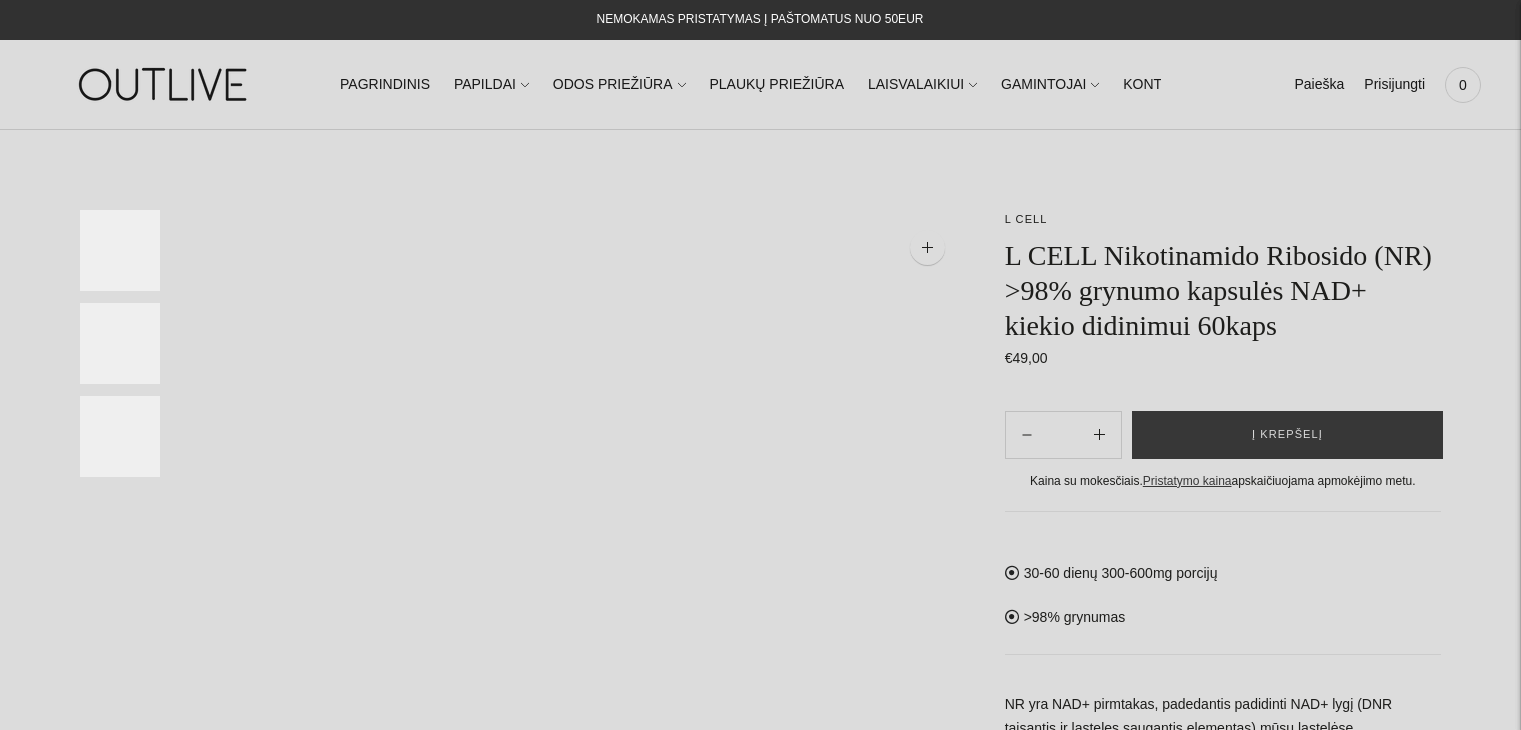 scroll, scrollTop: 0, scrollLeft: 0, axis: both 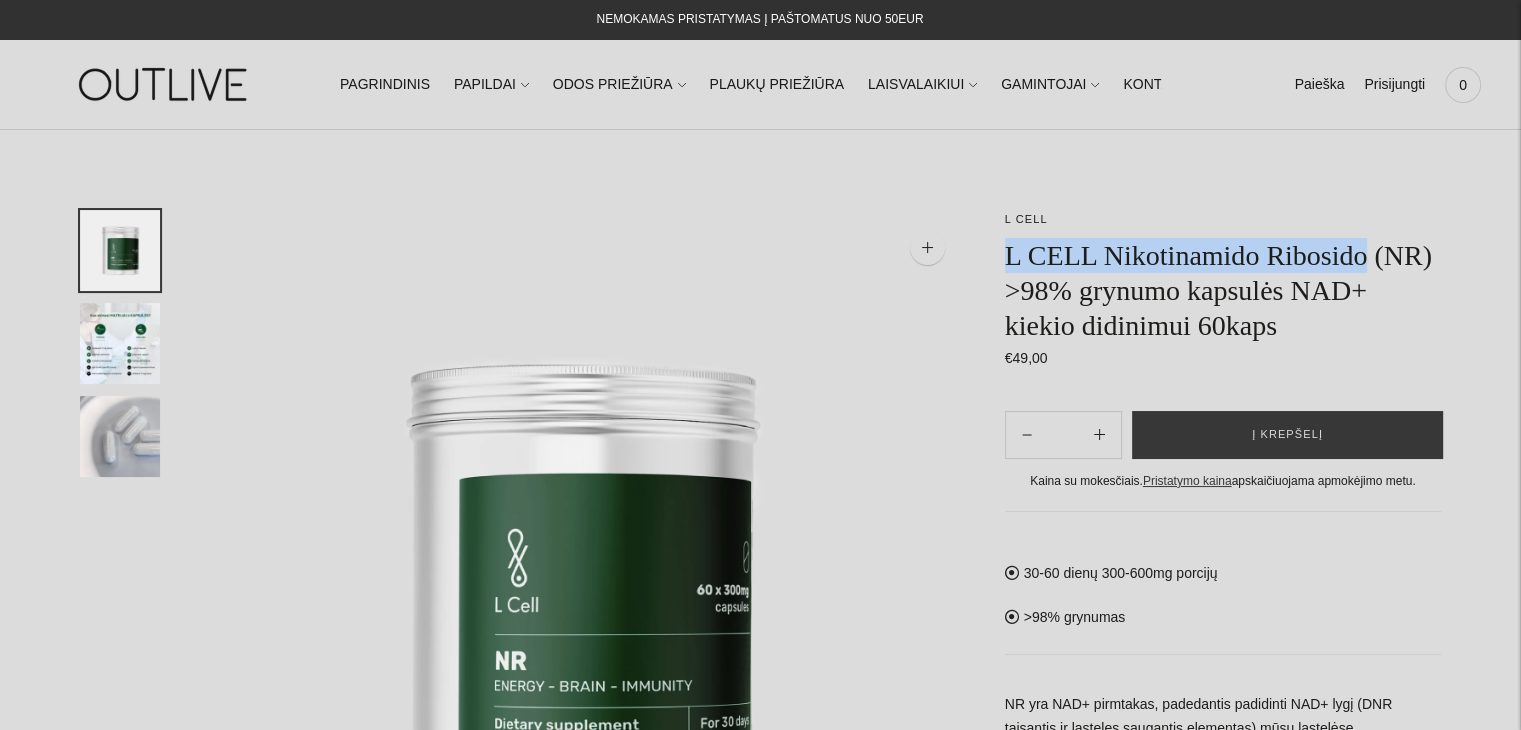 drag, startPoint x: 1007, startPoint y: 249, endPoint x: 1368, endPoint y: 247, distance: 361.00555 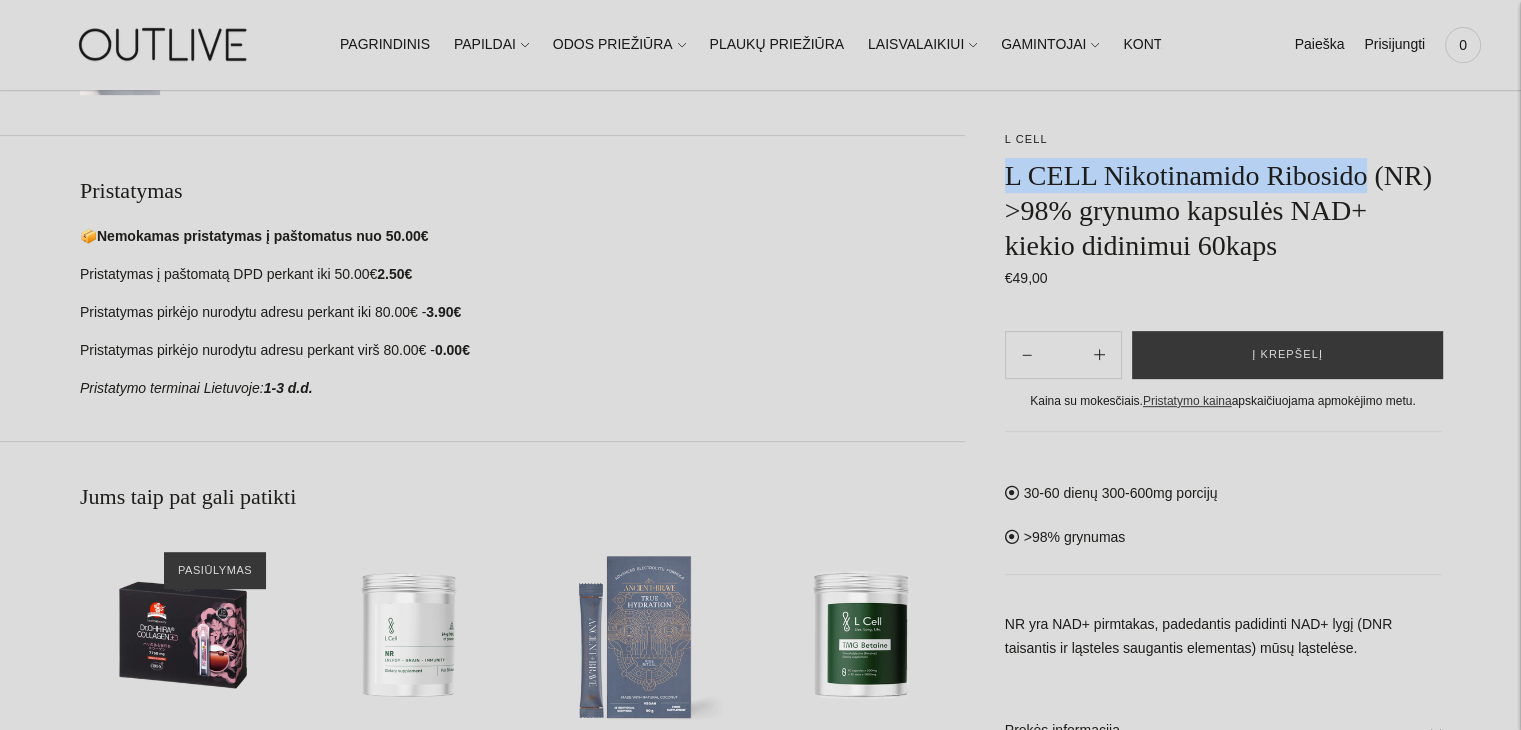 scroll, scrollTop: 1210, scrollLeft: 0, axis: vertical 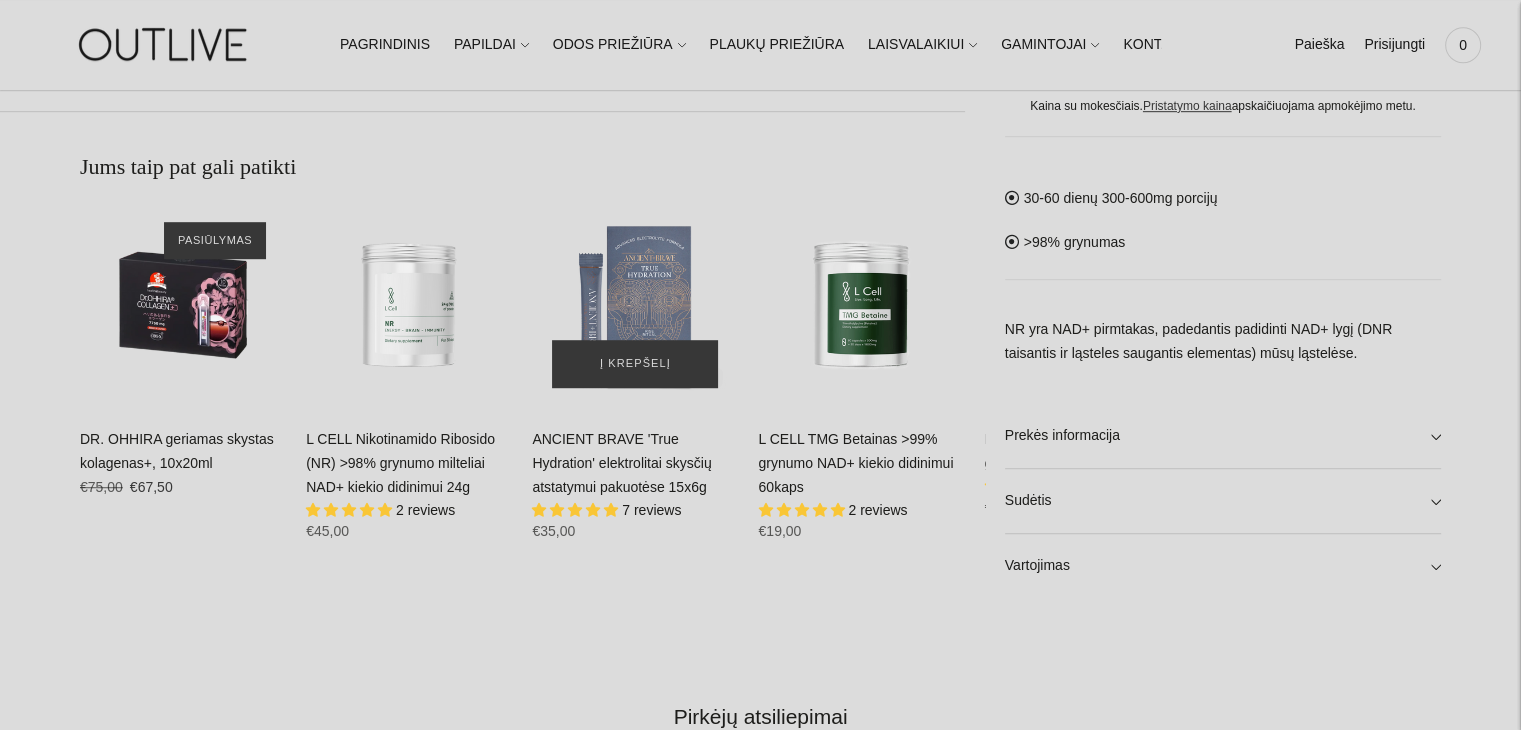 click at bounding box center (635, 305) 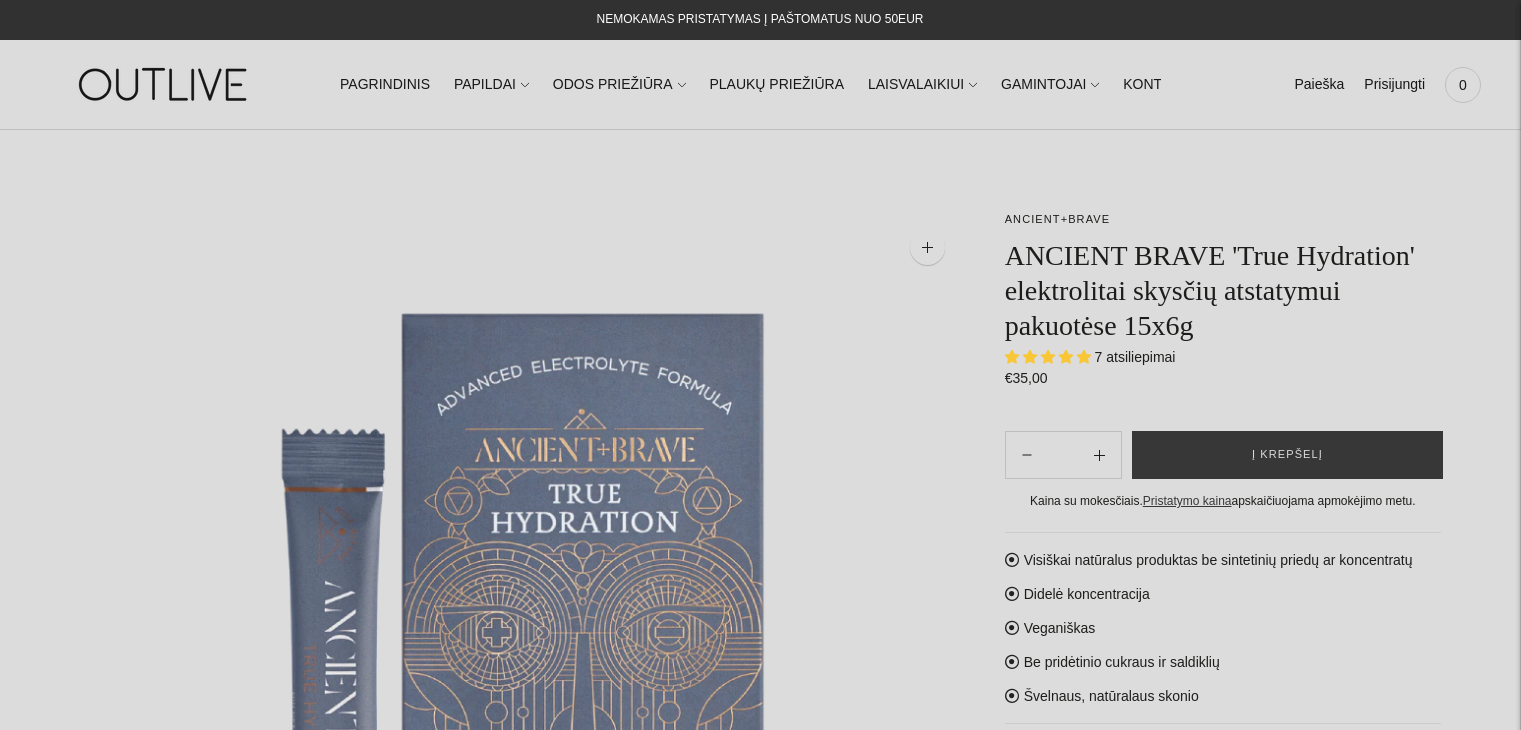 scroll, scrollTop: 0, scrollLeft: 0, axis: both 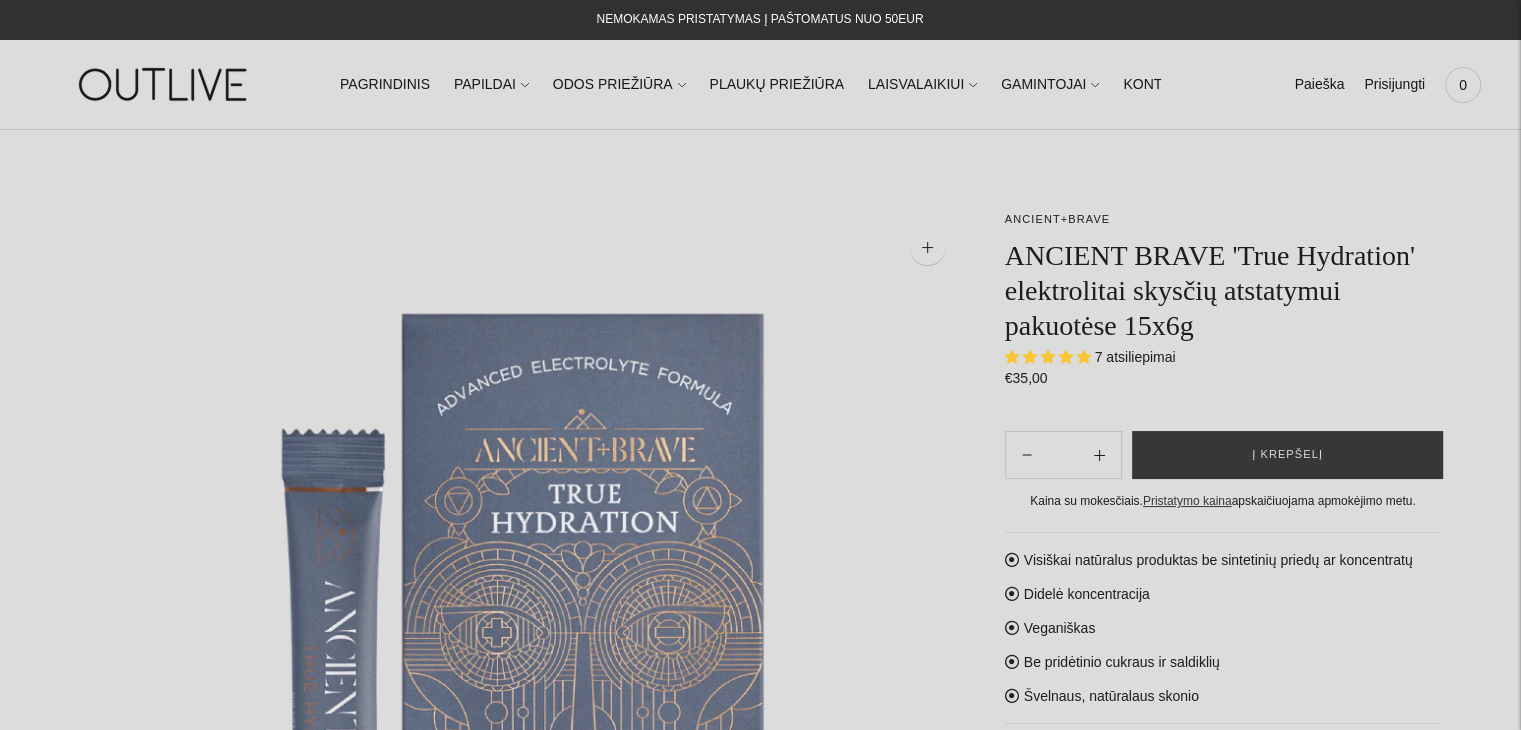 click at bounding box center [165, 84] 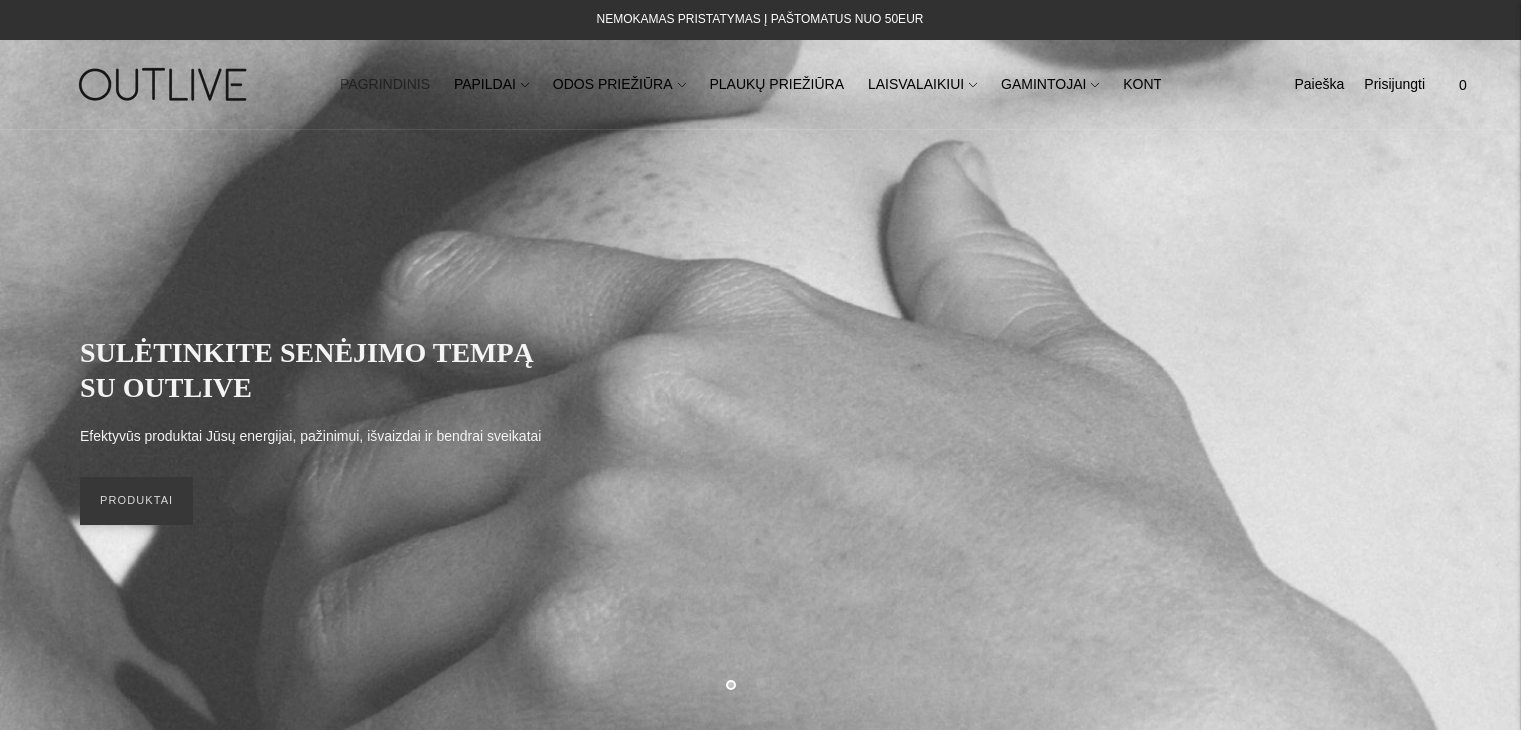 scroll, scrollTop: 0, scrollLeft: 0, axis: both 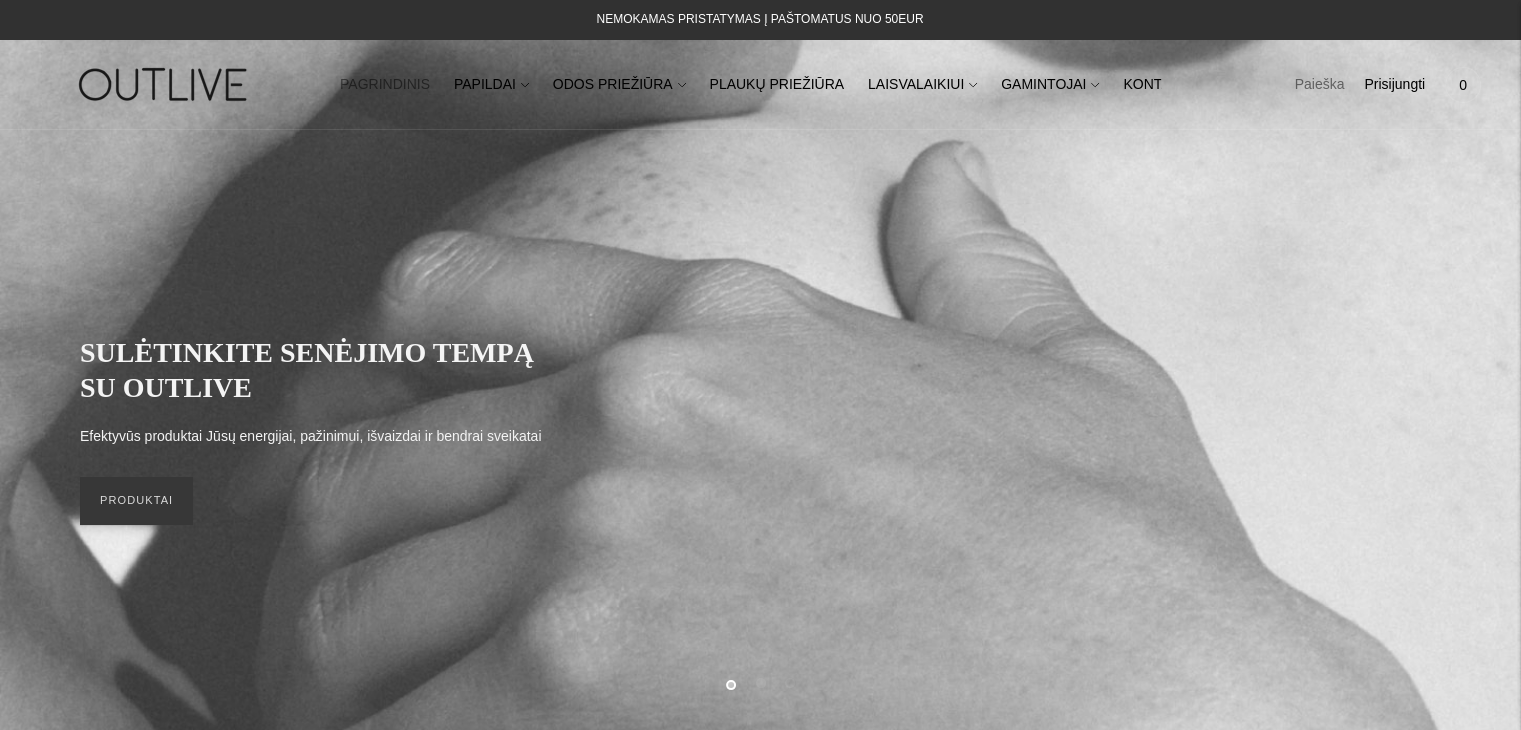 click on "Paieška" 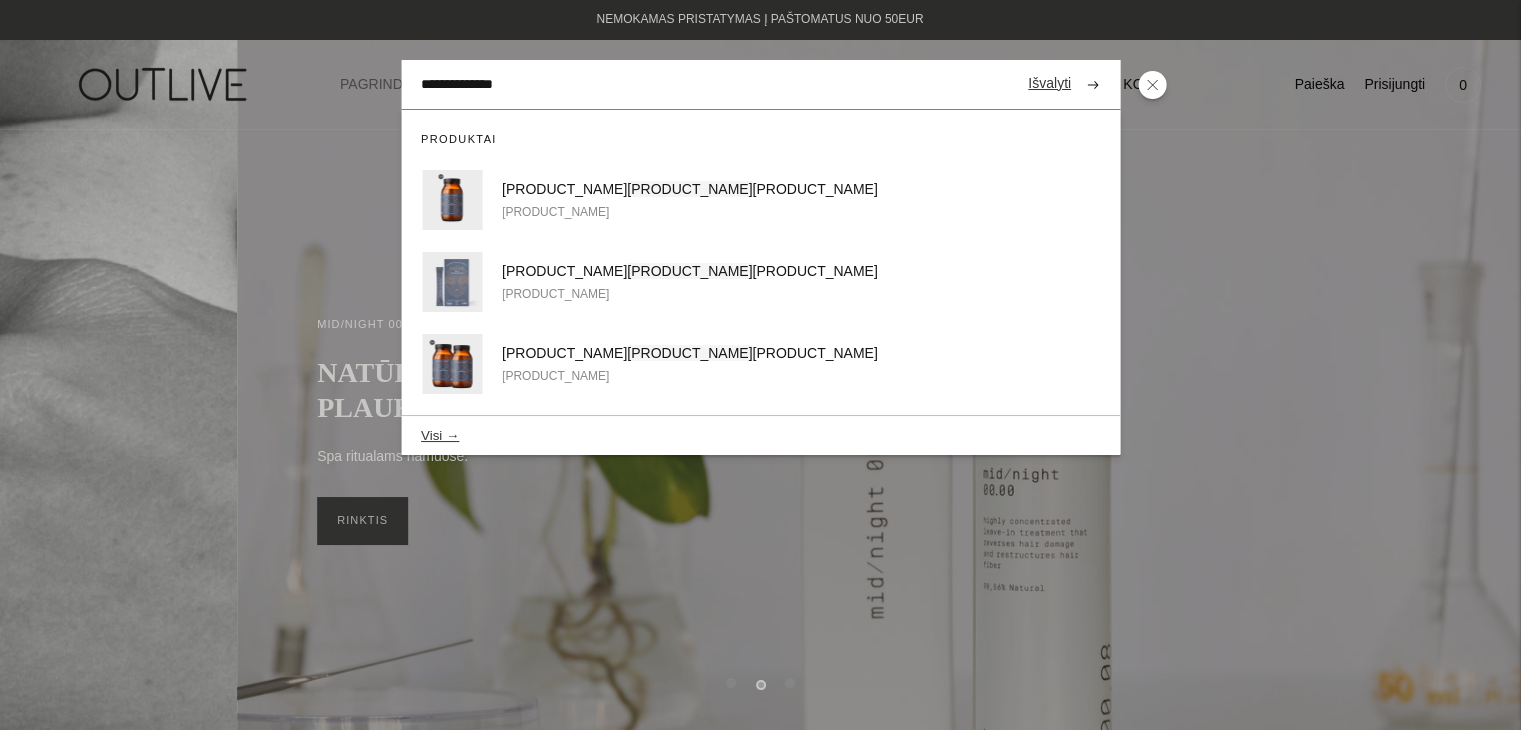 type on "**********" 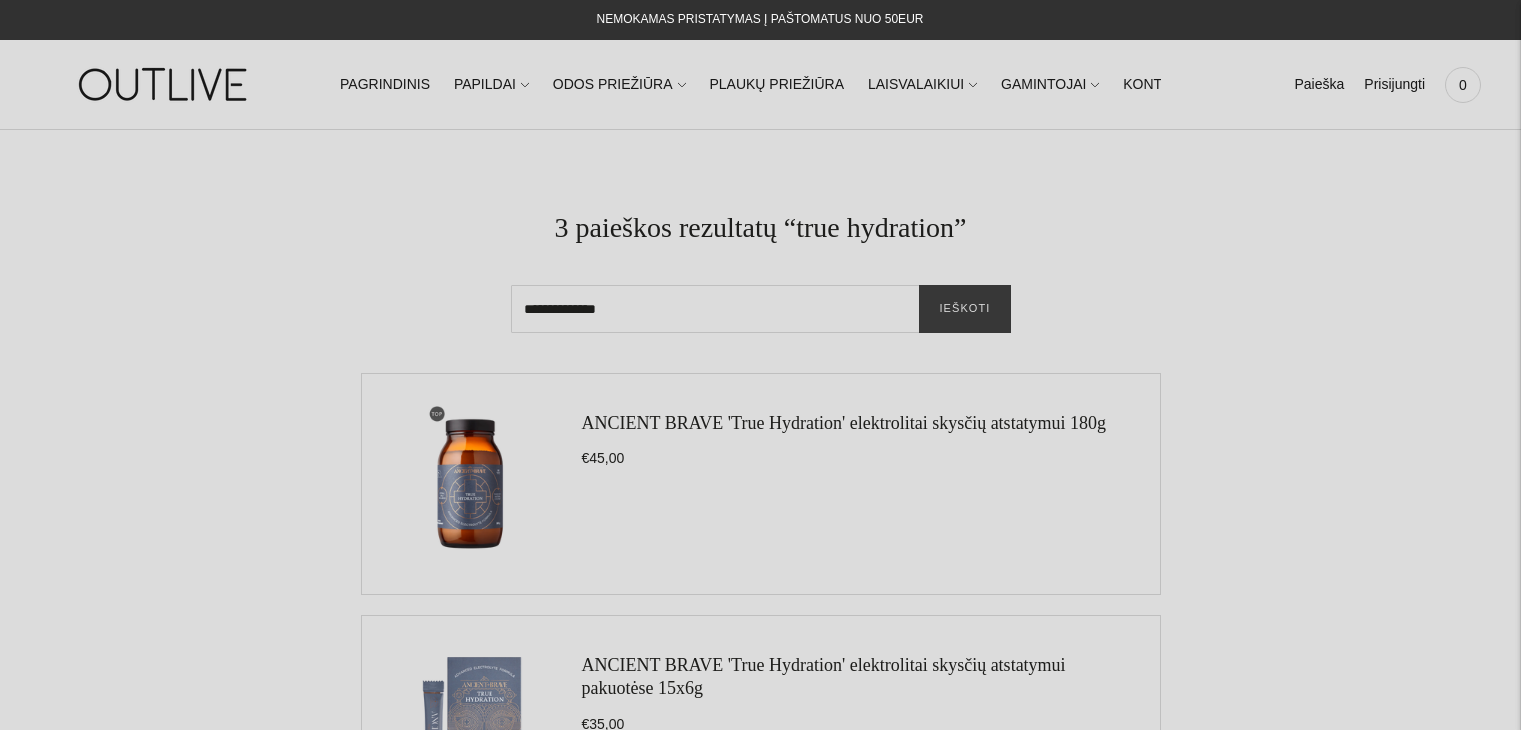 scroll, scrollTop: 0, scrollLeft: 0, axis: both 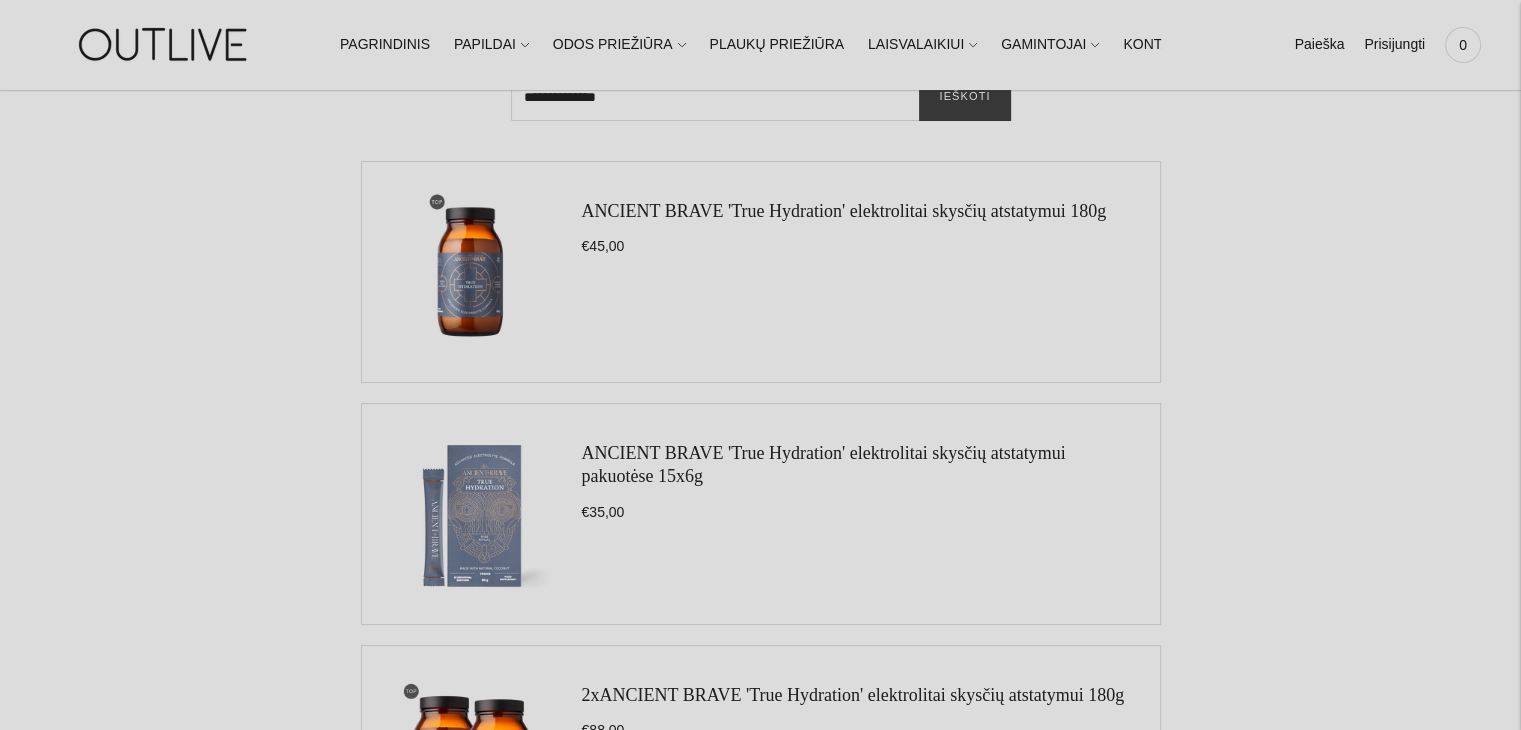click at bounding box center (472, 272) 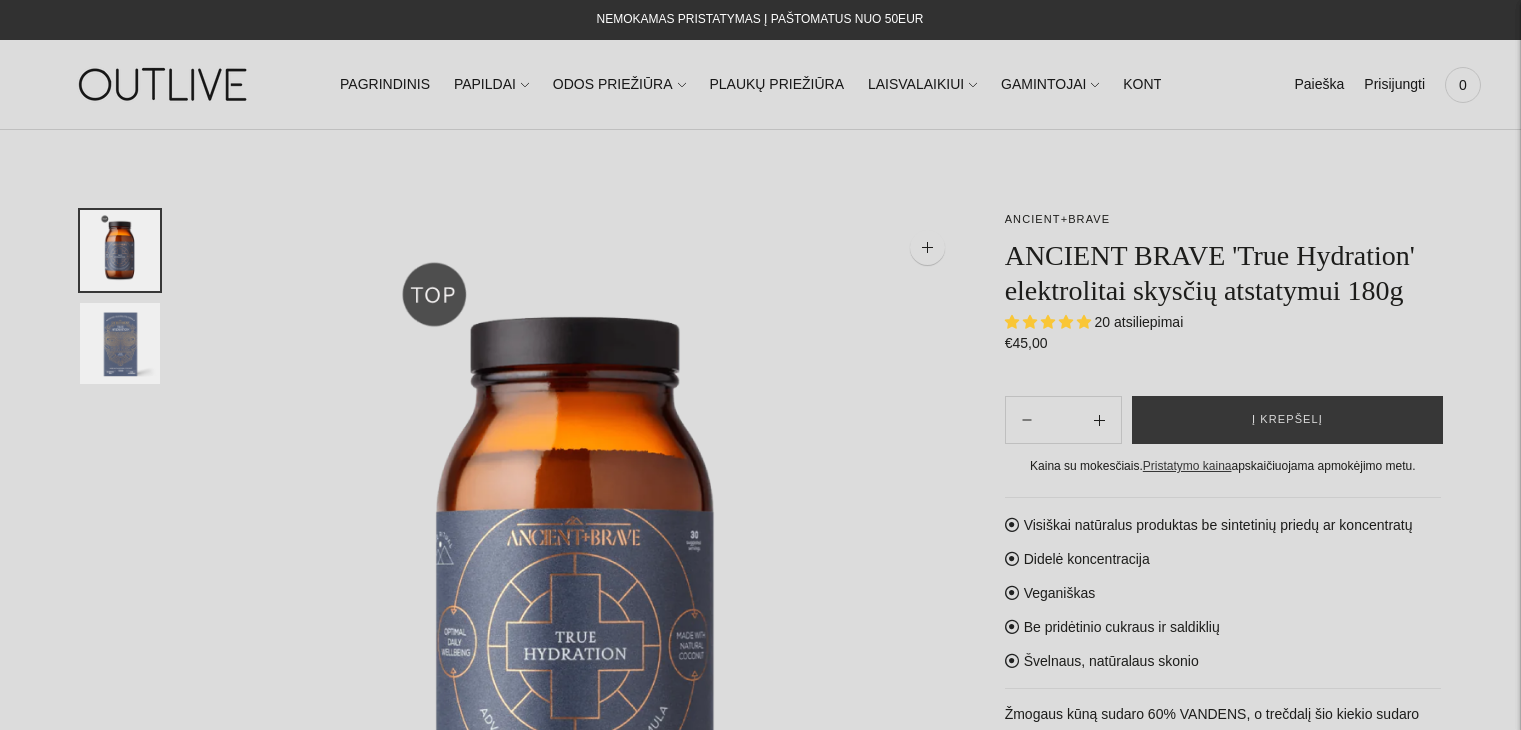 scroll, scrollTop: 0, scrollLeft: 0, axis: both 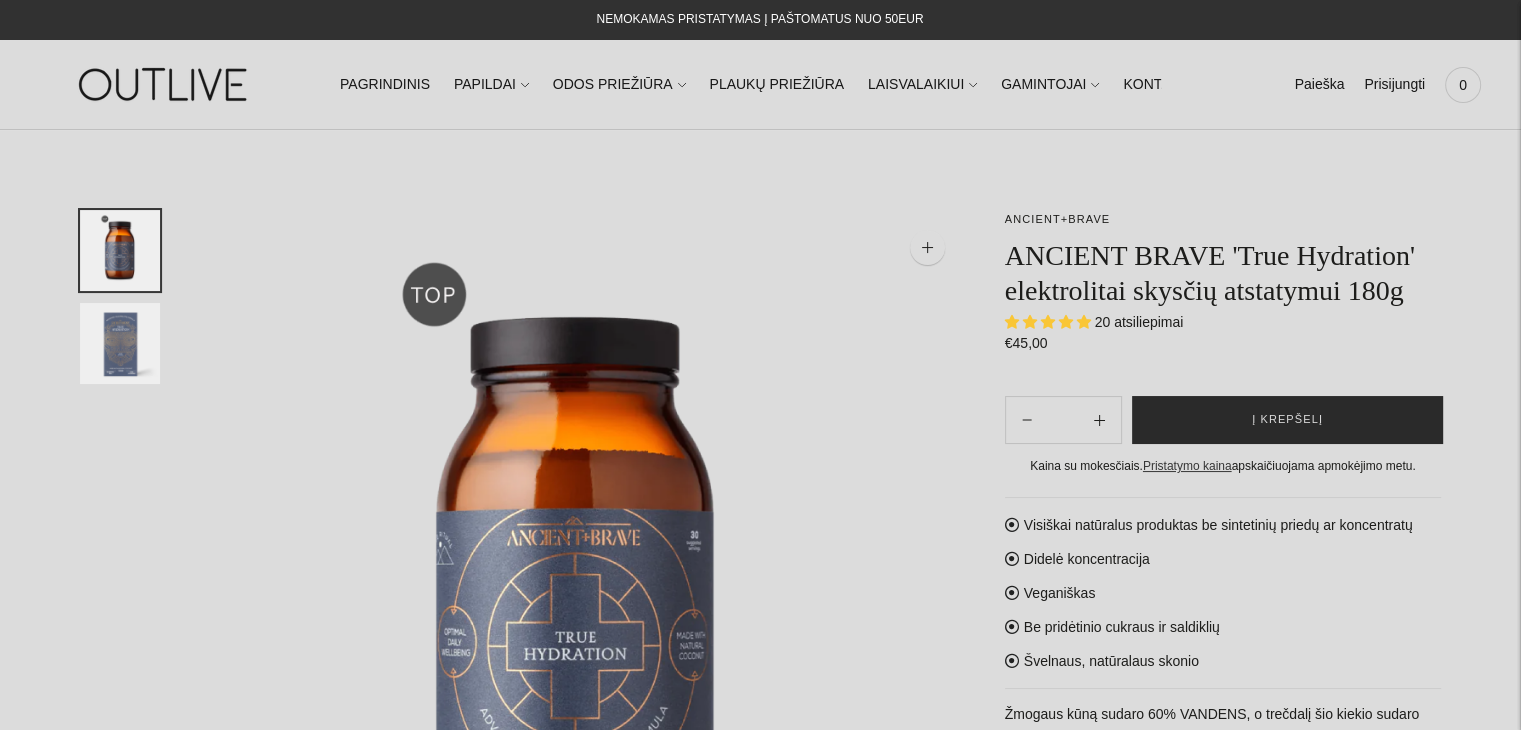 click on "Į krepšelį" at bounding box center (1287, 420) 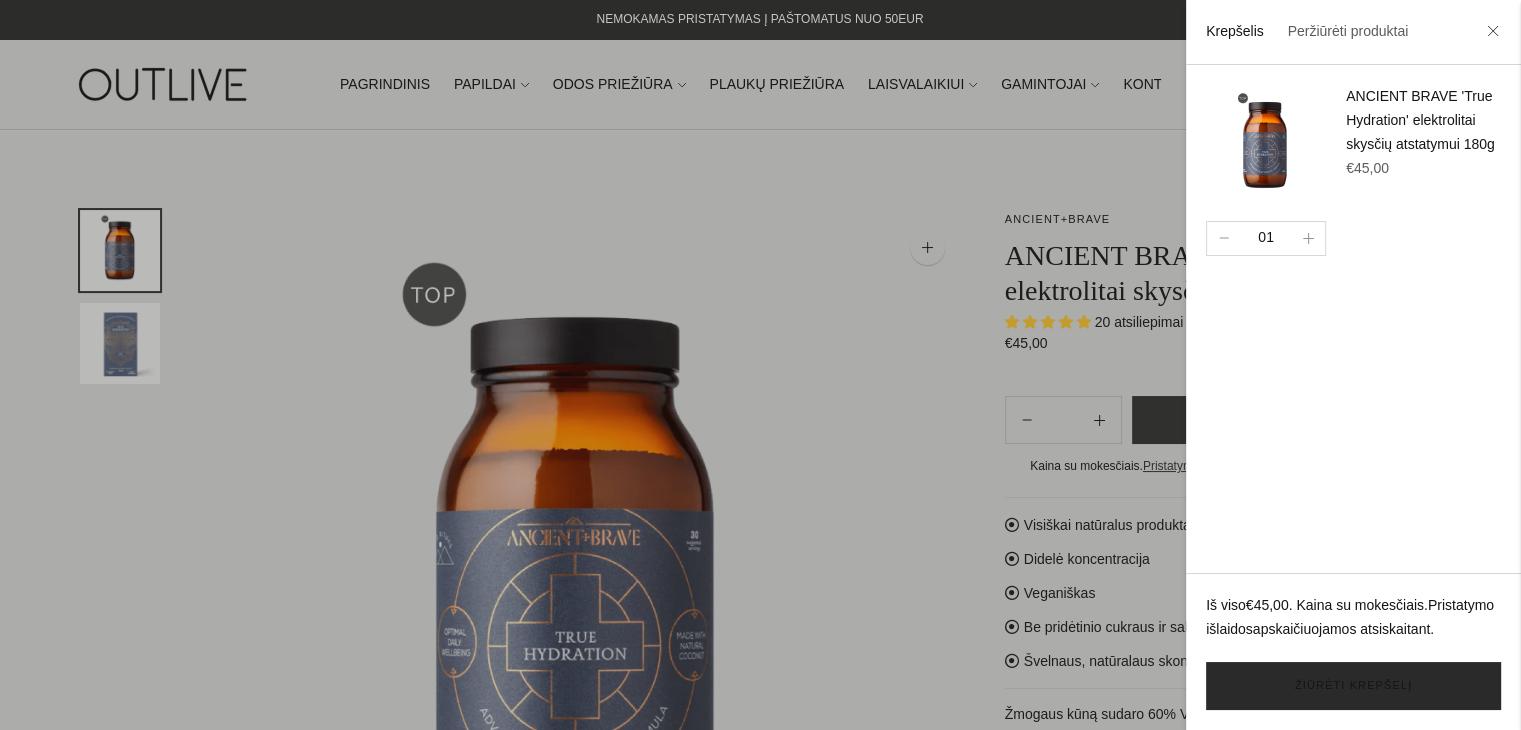 click on "Žiūrėti krepšelį" at bounding box center (1353, 686) 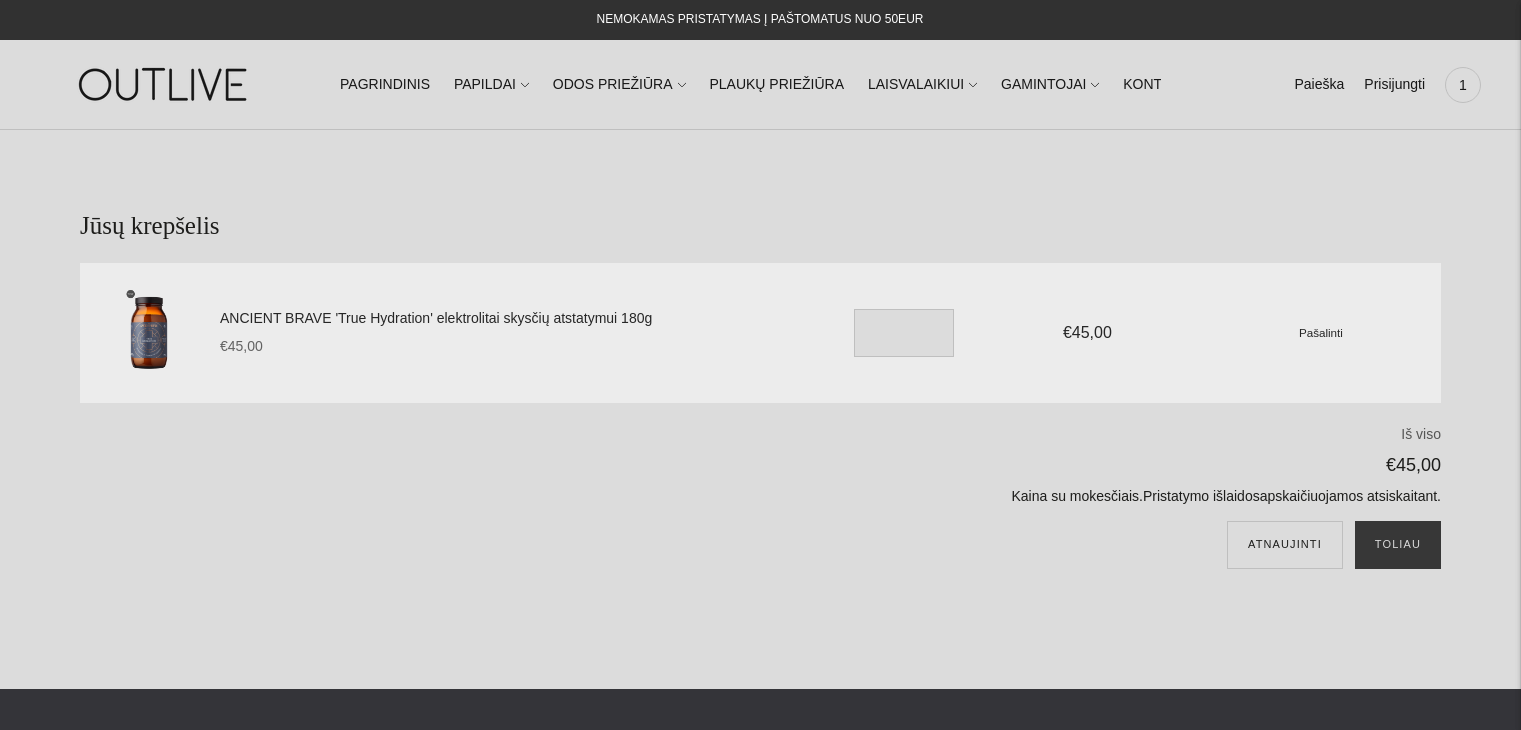 scroll, scrollTop: 0, scrollLeft: 0, axis: both 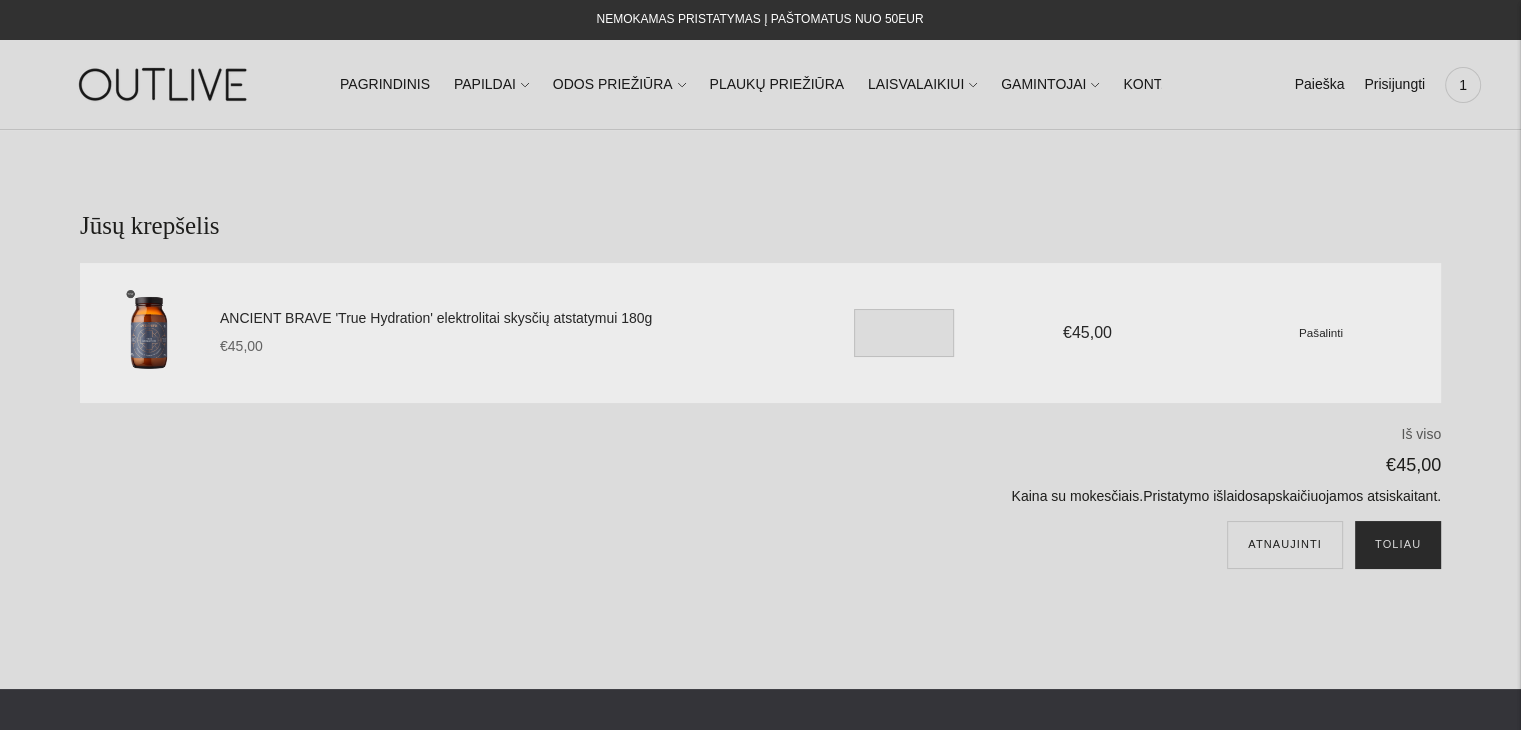 click on "Toliau" at bounding box center (1398, 545) 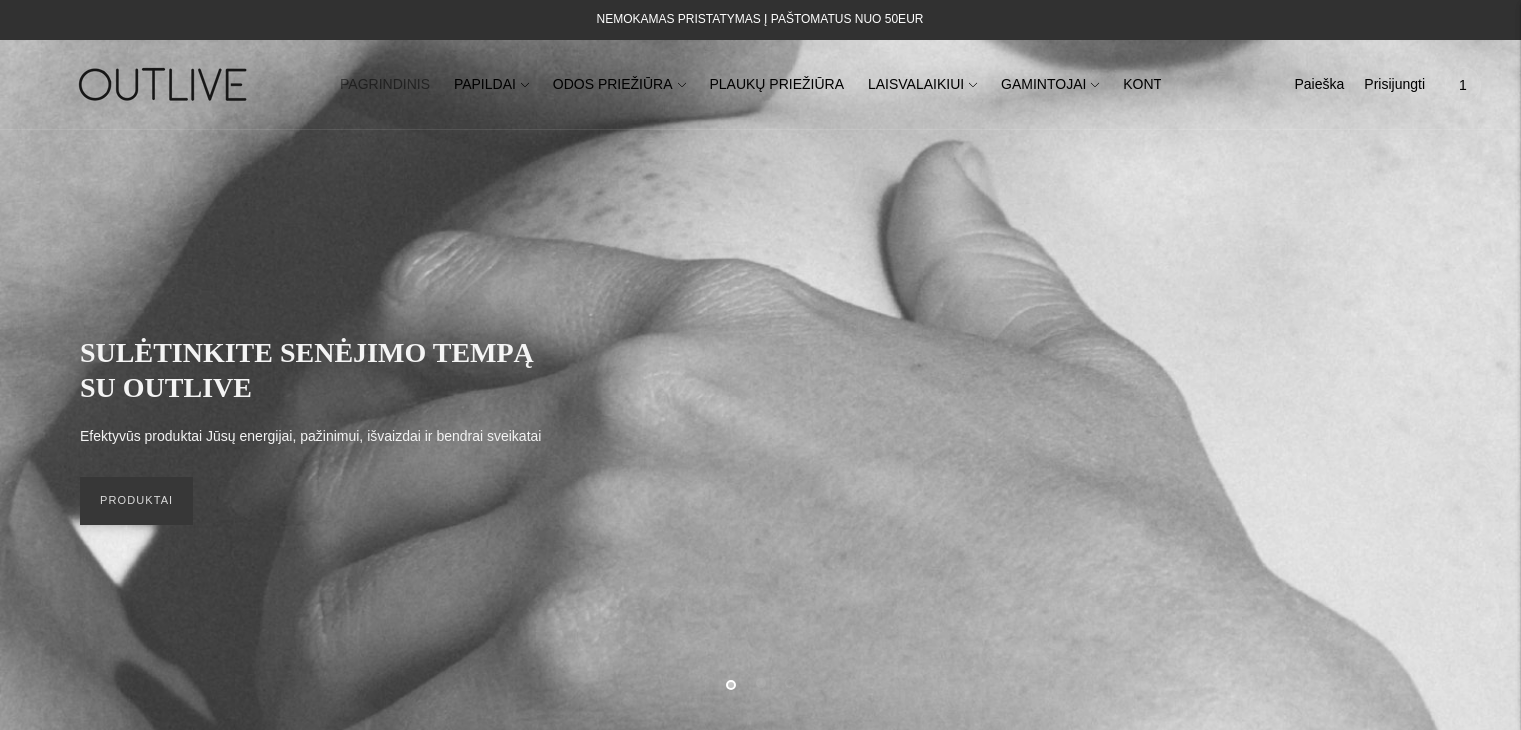 scroll, scrollTop: 0, scrollLeft: 0, axis: both 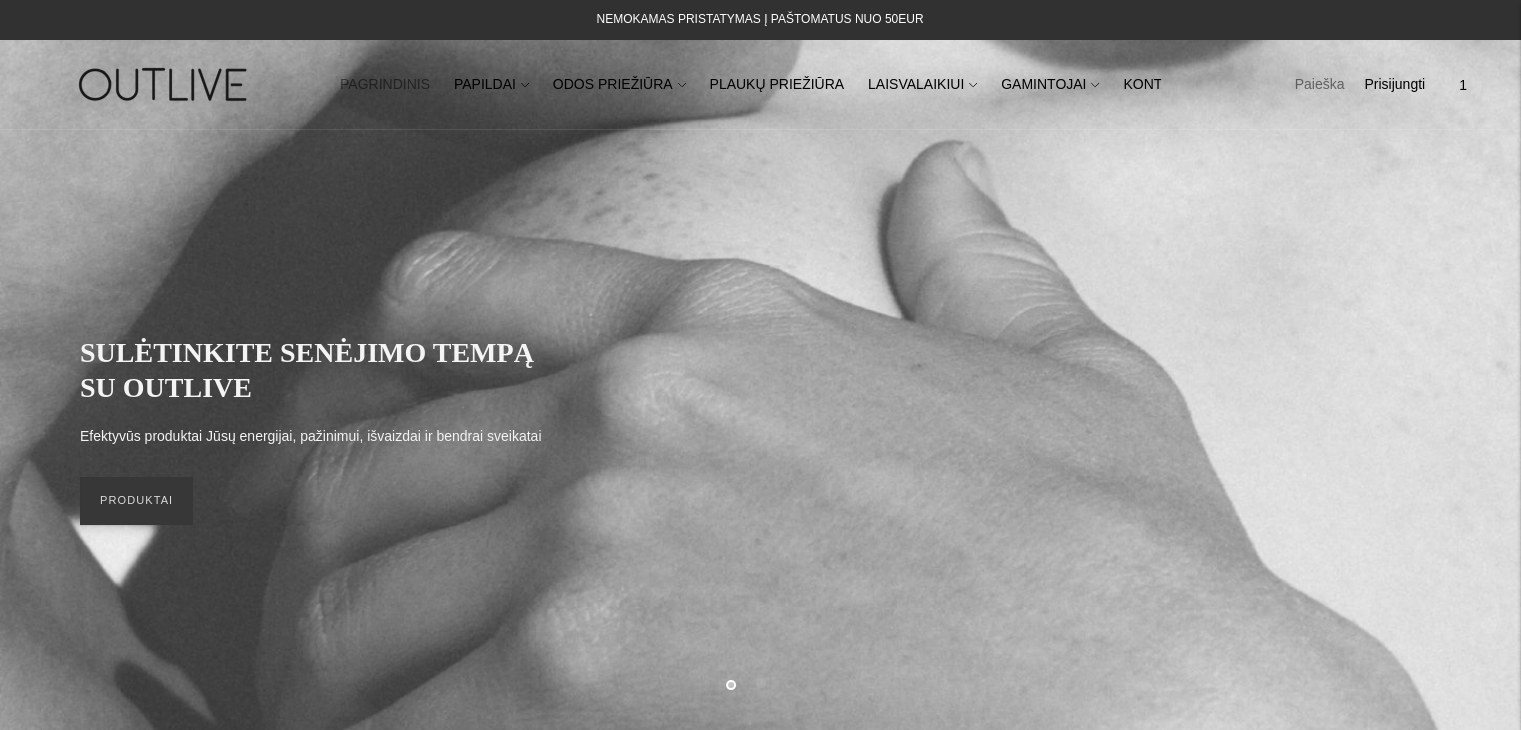click on "Paieška" 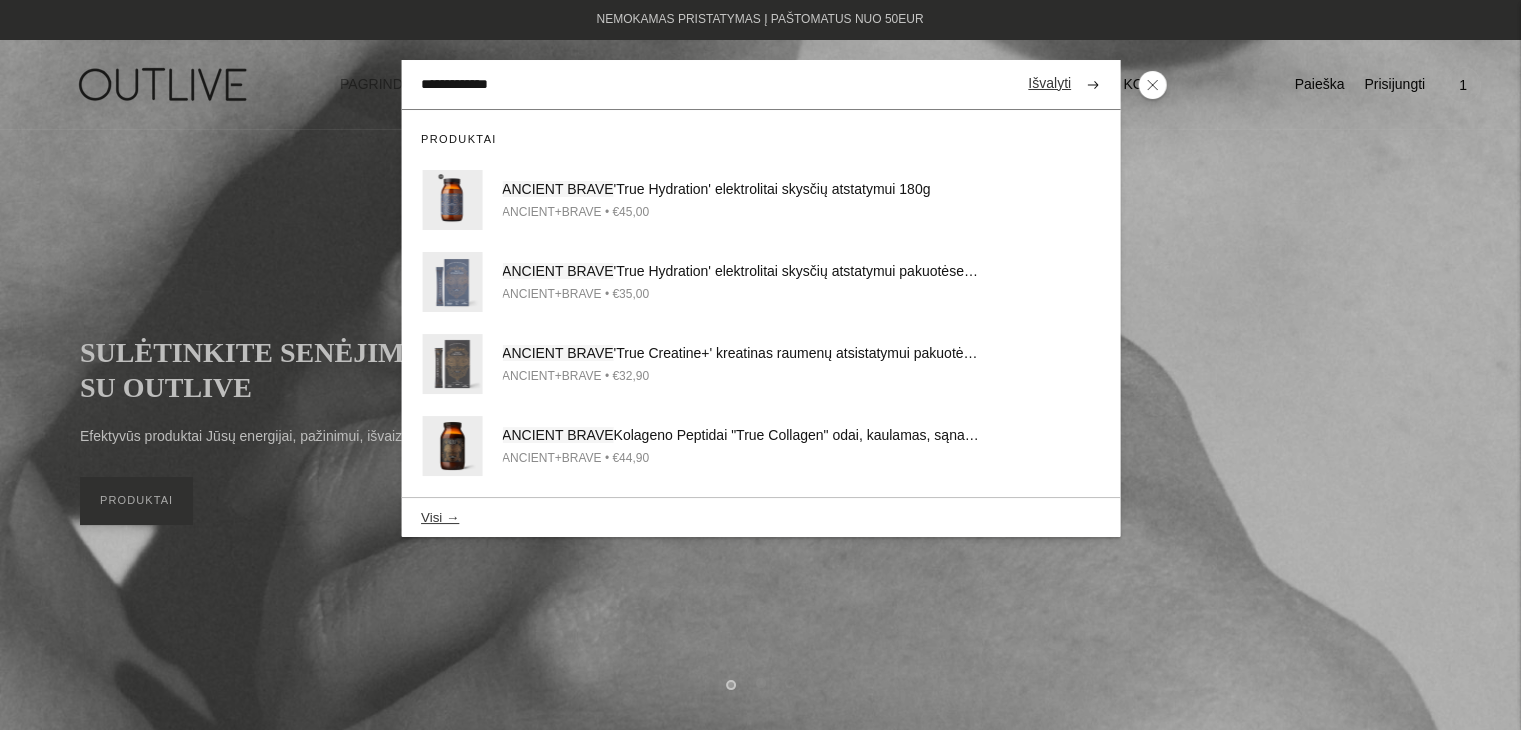 type on "**********" 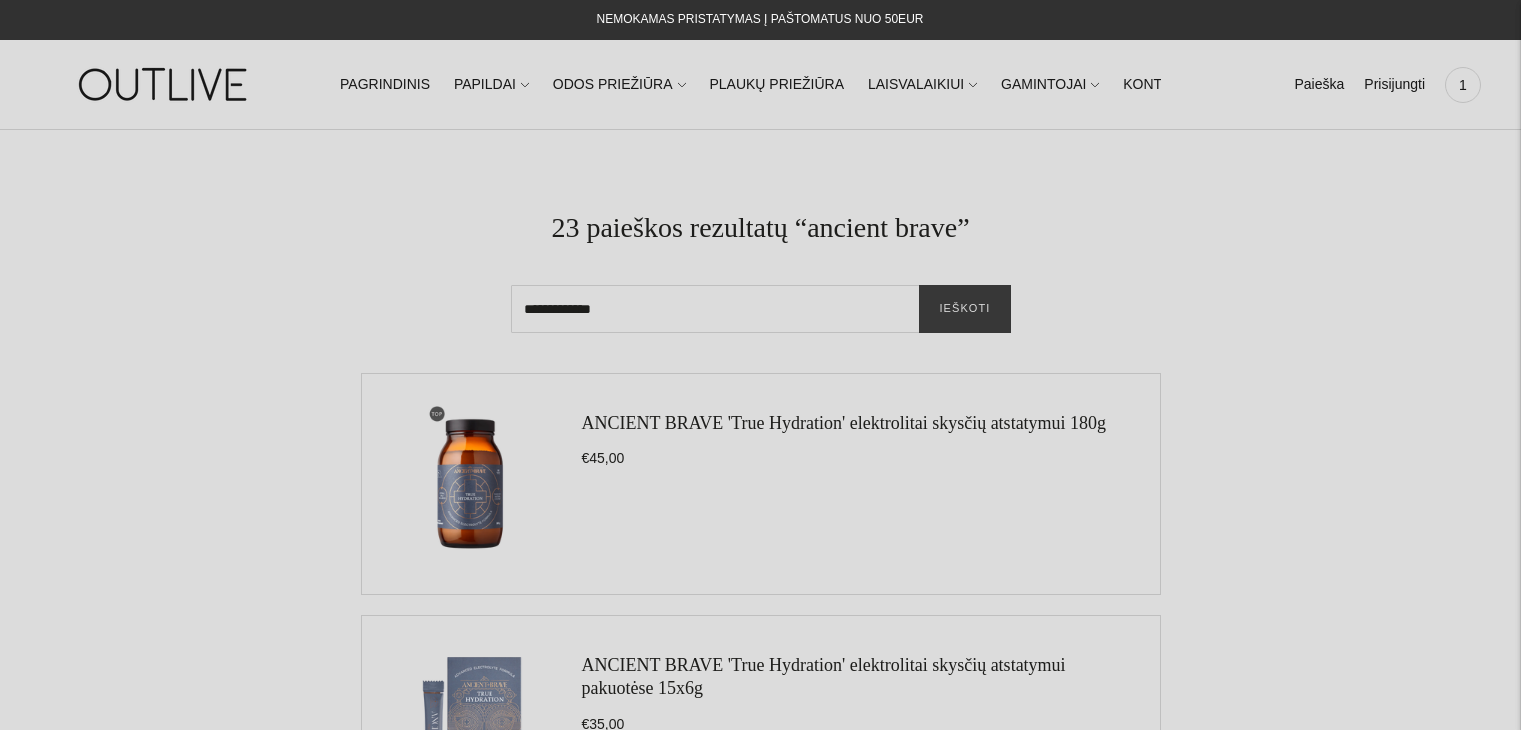 scroll, scrollTop: 0, scrollLeft: 0, axis: both 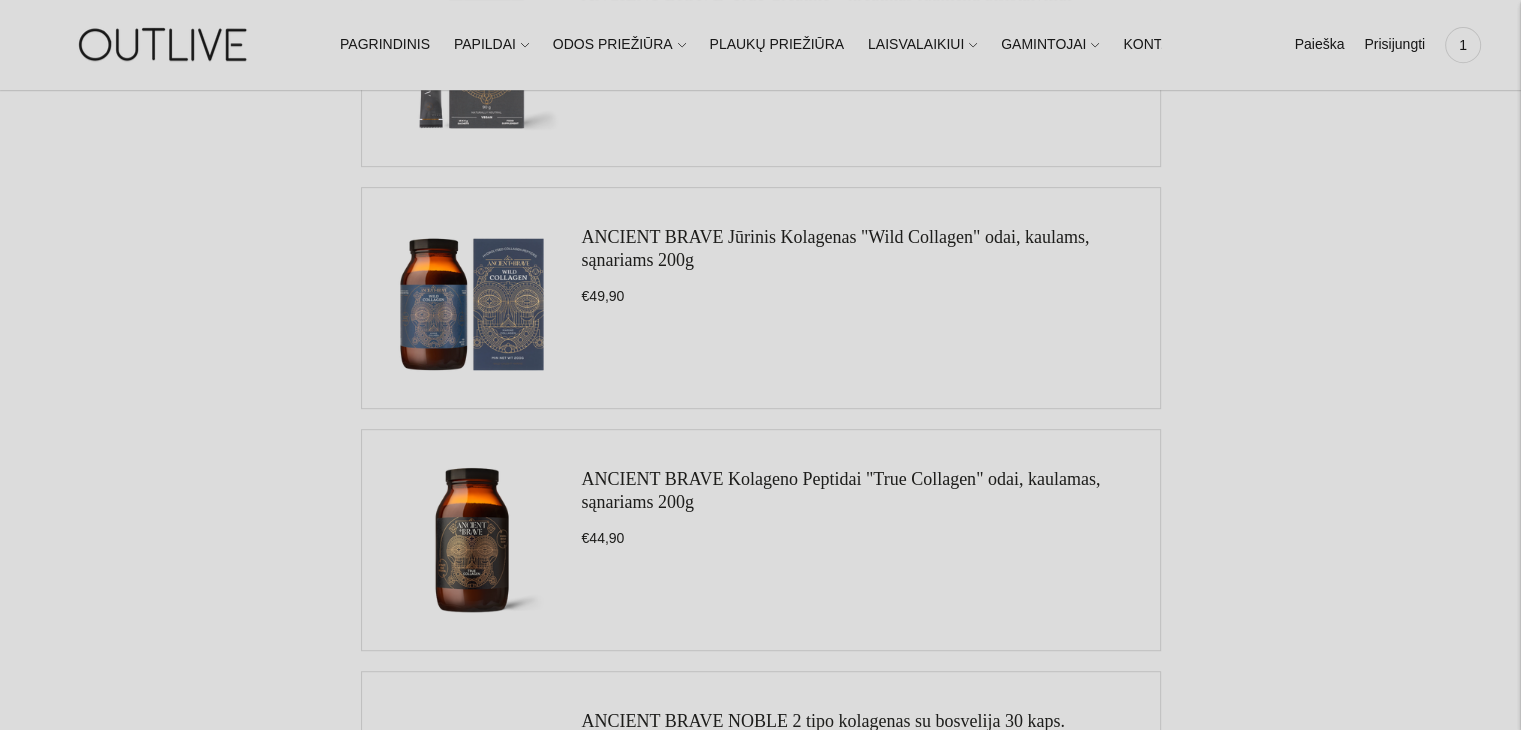 click at bounding box center [472, 298] 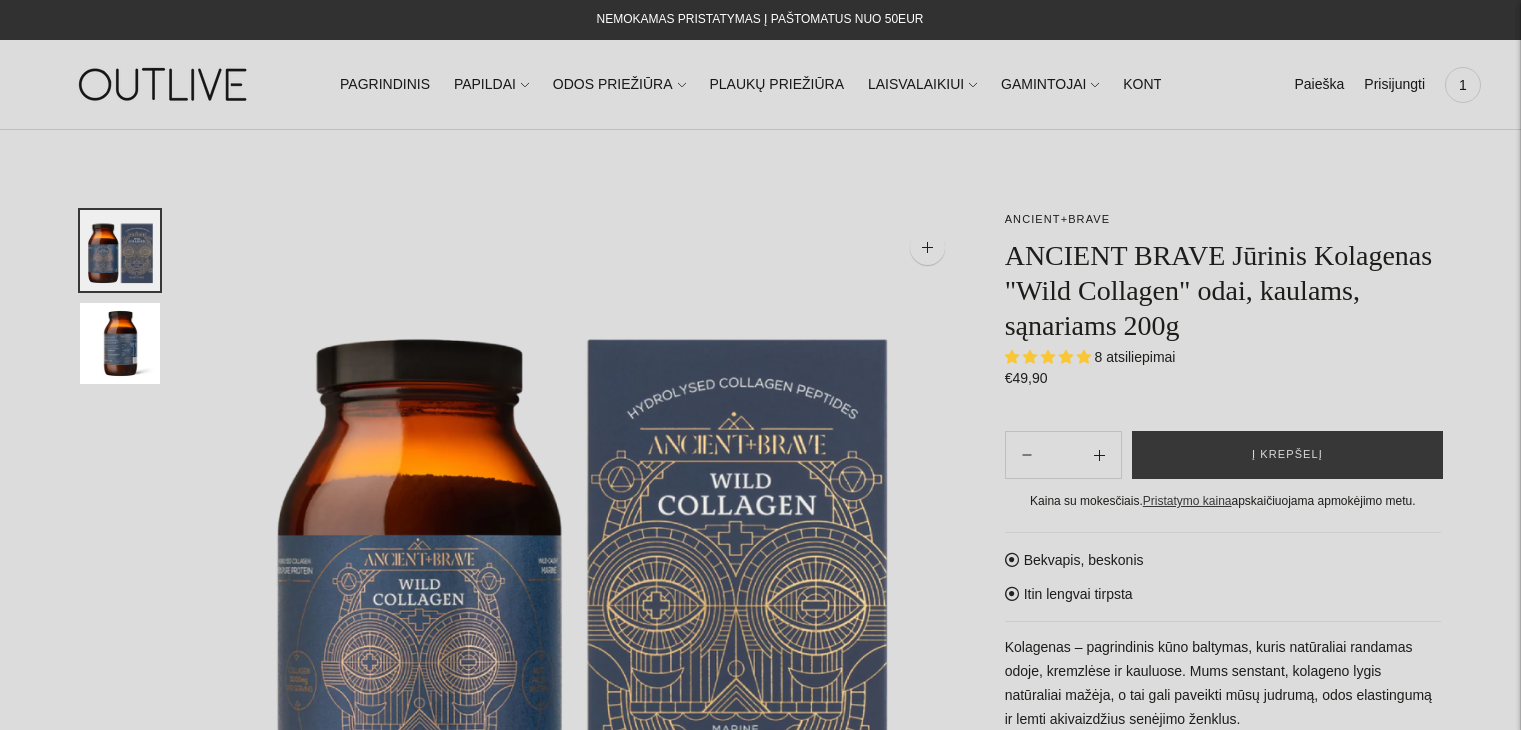 scroll, scrollTop: 0, scrollLeft: 0, axis: both 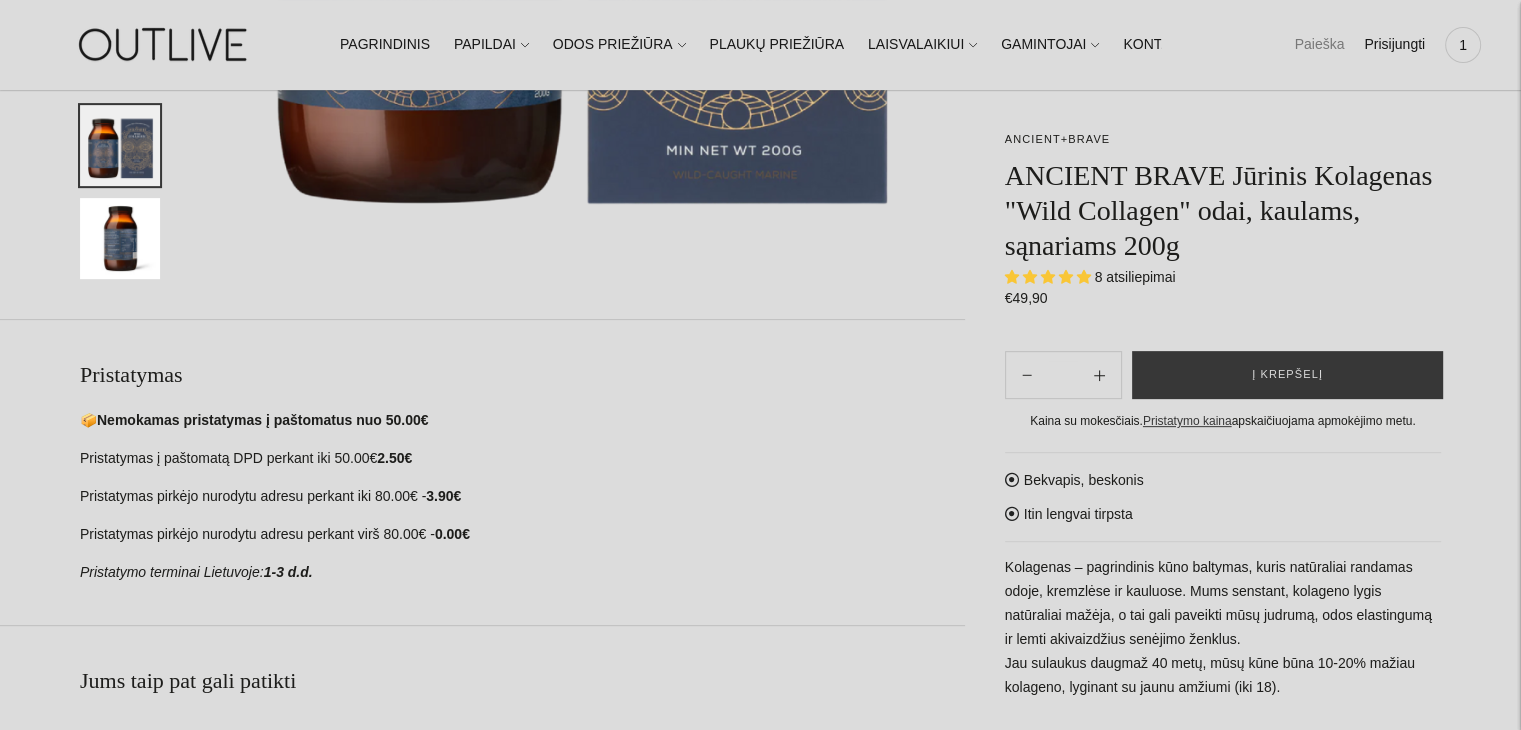 click on "Paieška" at bounding box center [1319, 45] 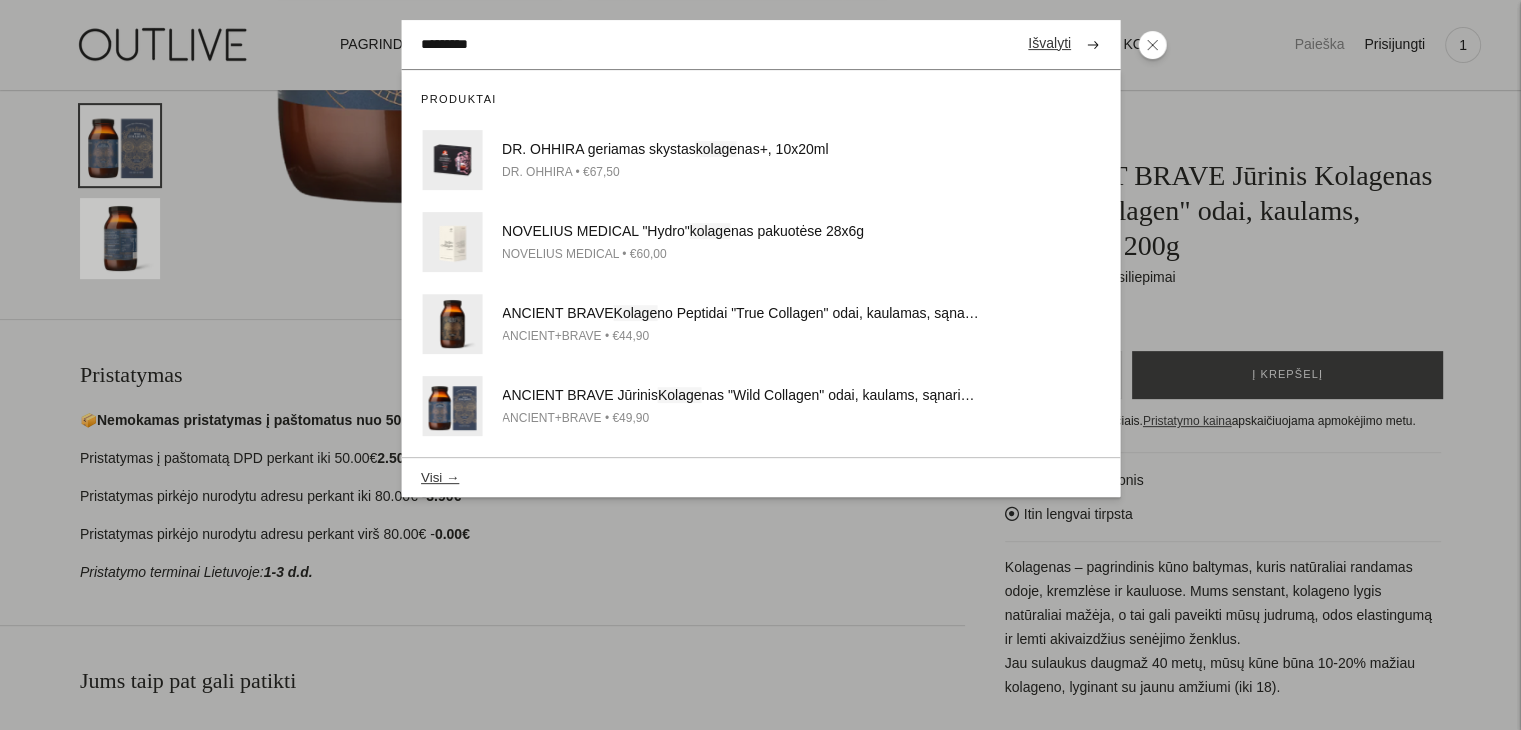 type on "*********" 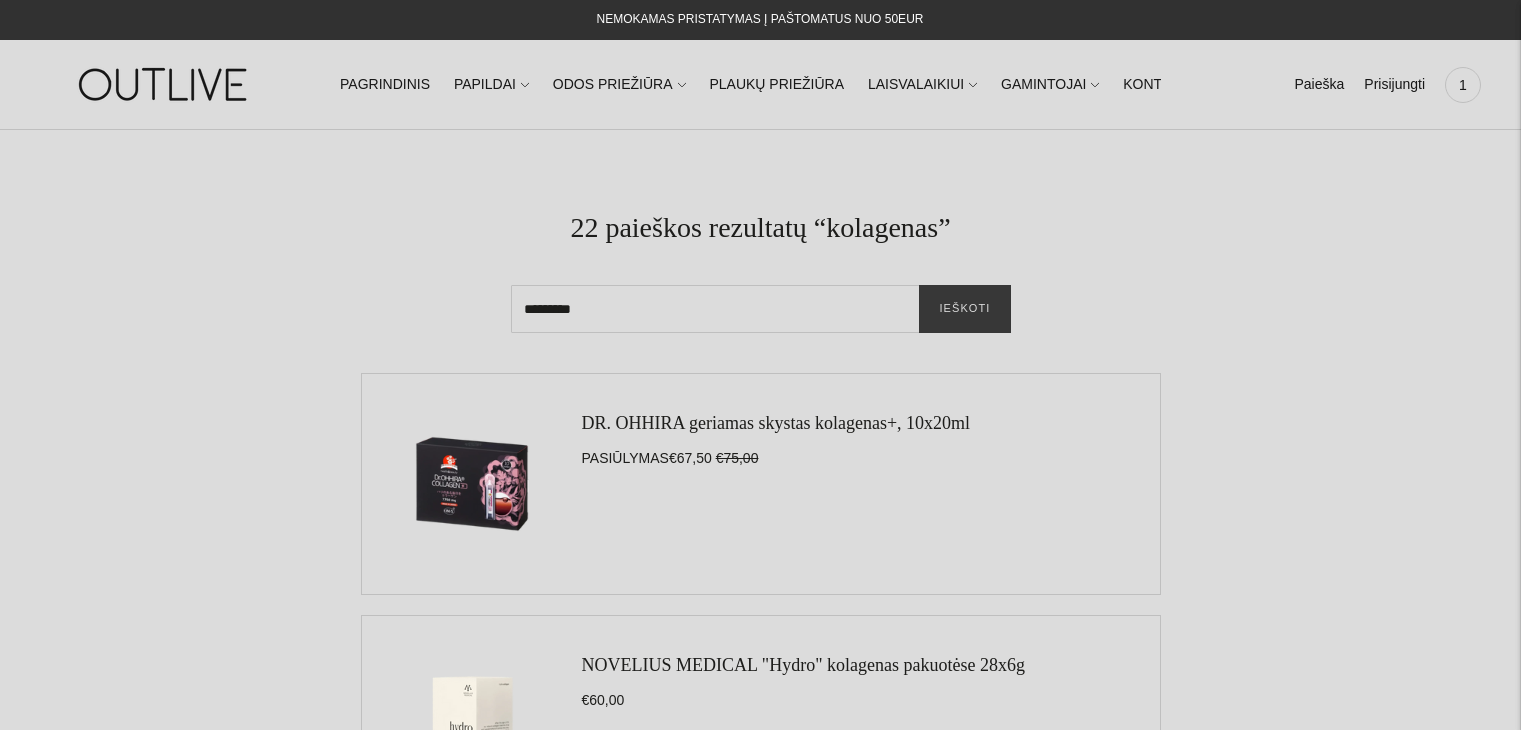 scroll, scrollTop: 0, scrollLeft: 0, axis: both 